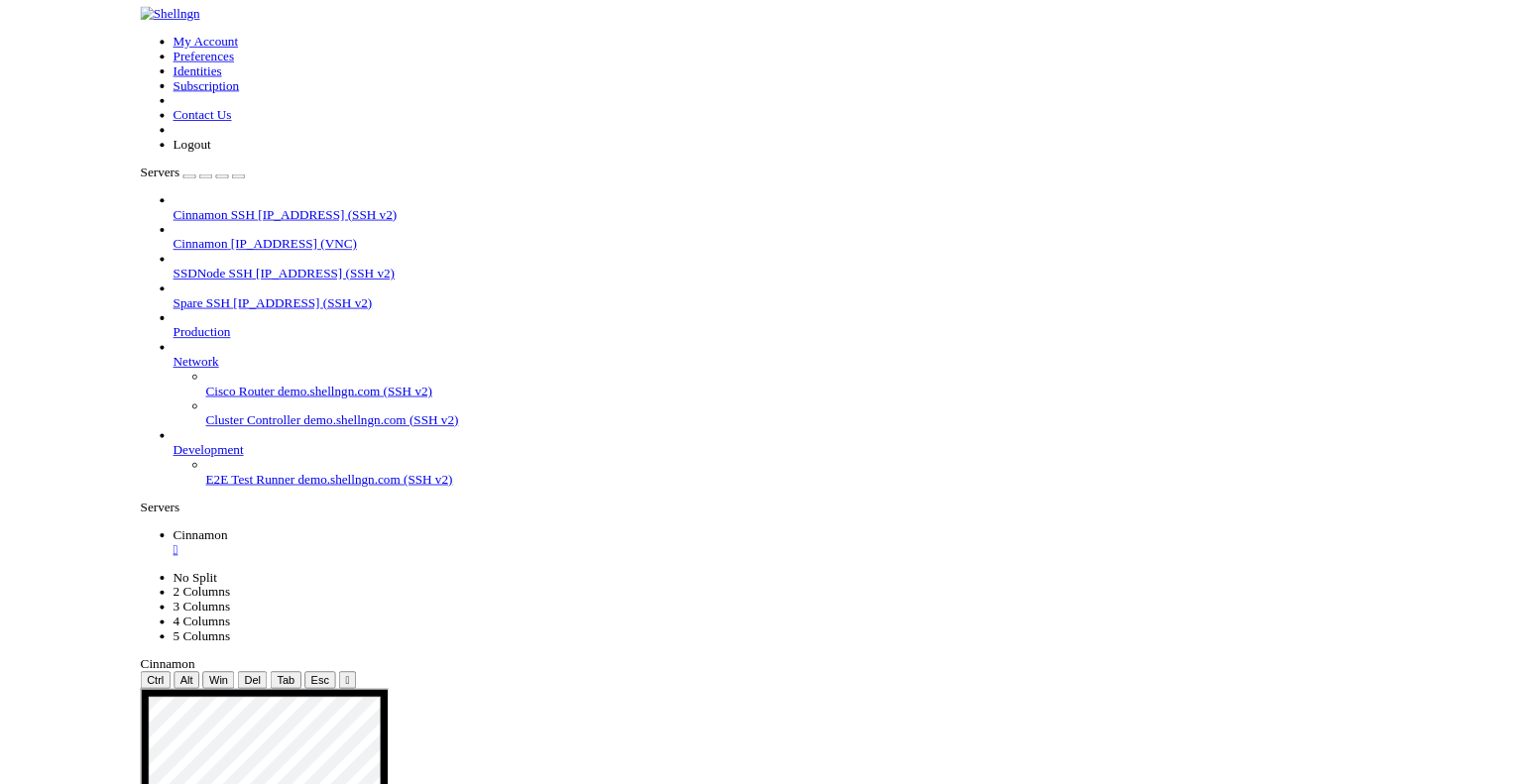 scroll, scrollTop: 0, scrollLeft: 0, axis: both 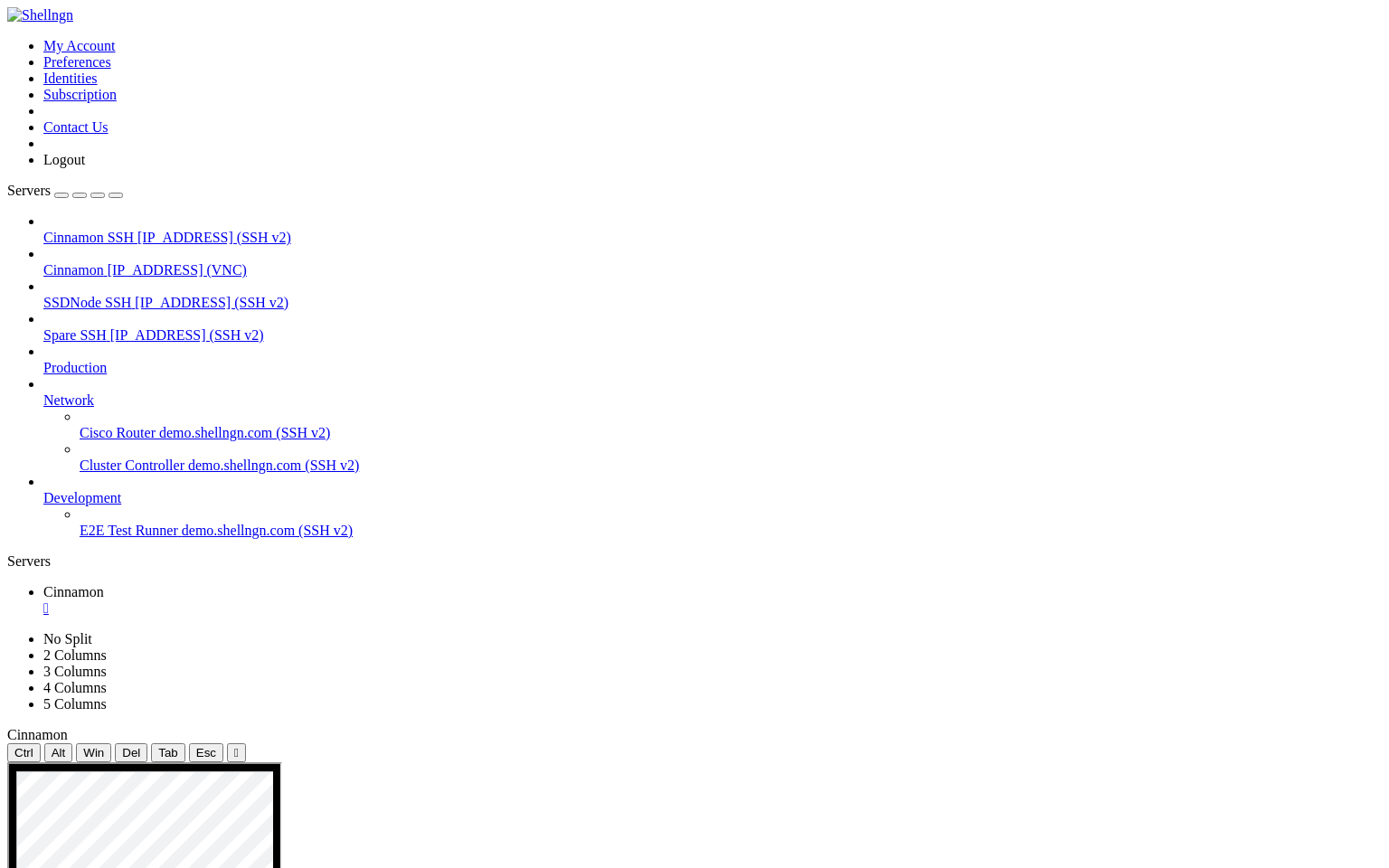 click at bounding box center [706, 2070] 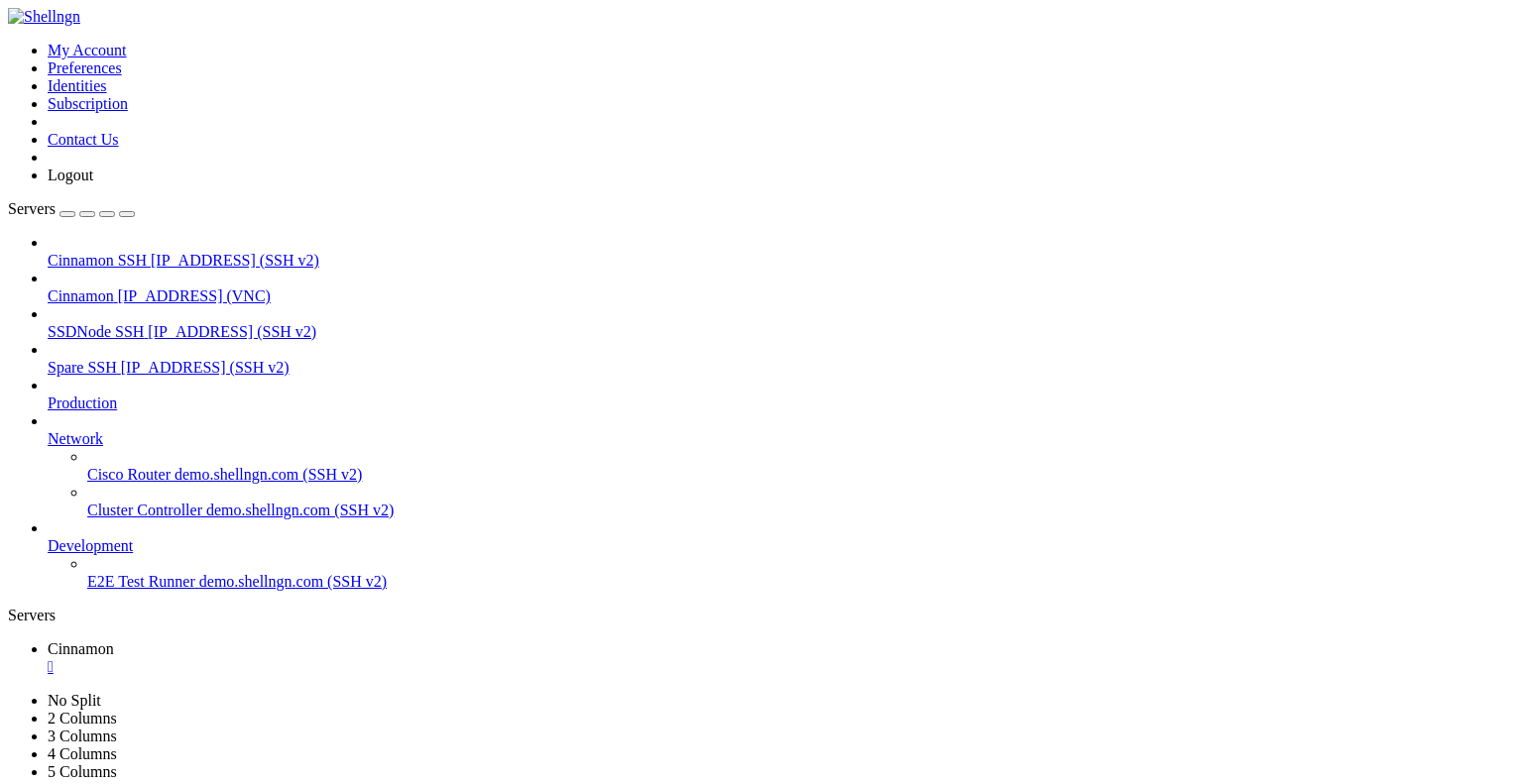 click on "" at bounding box center [259, 825] 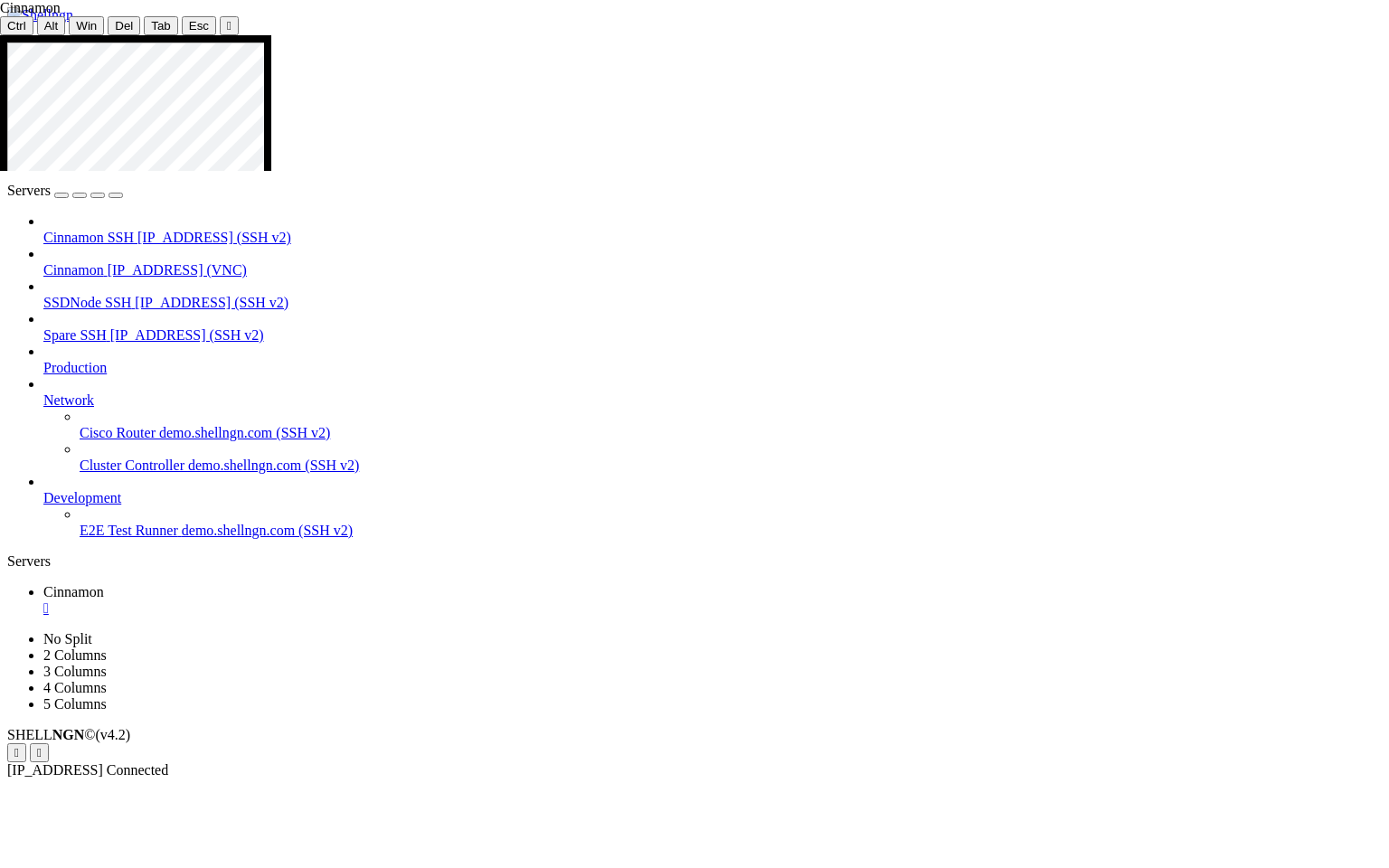 click at bounding box center (699, 1343) 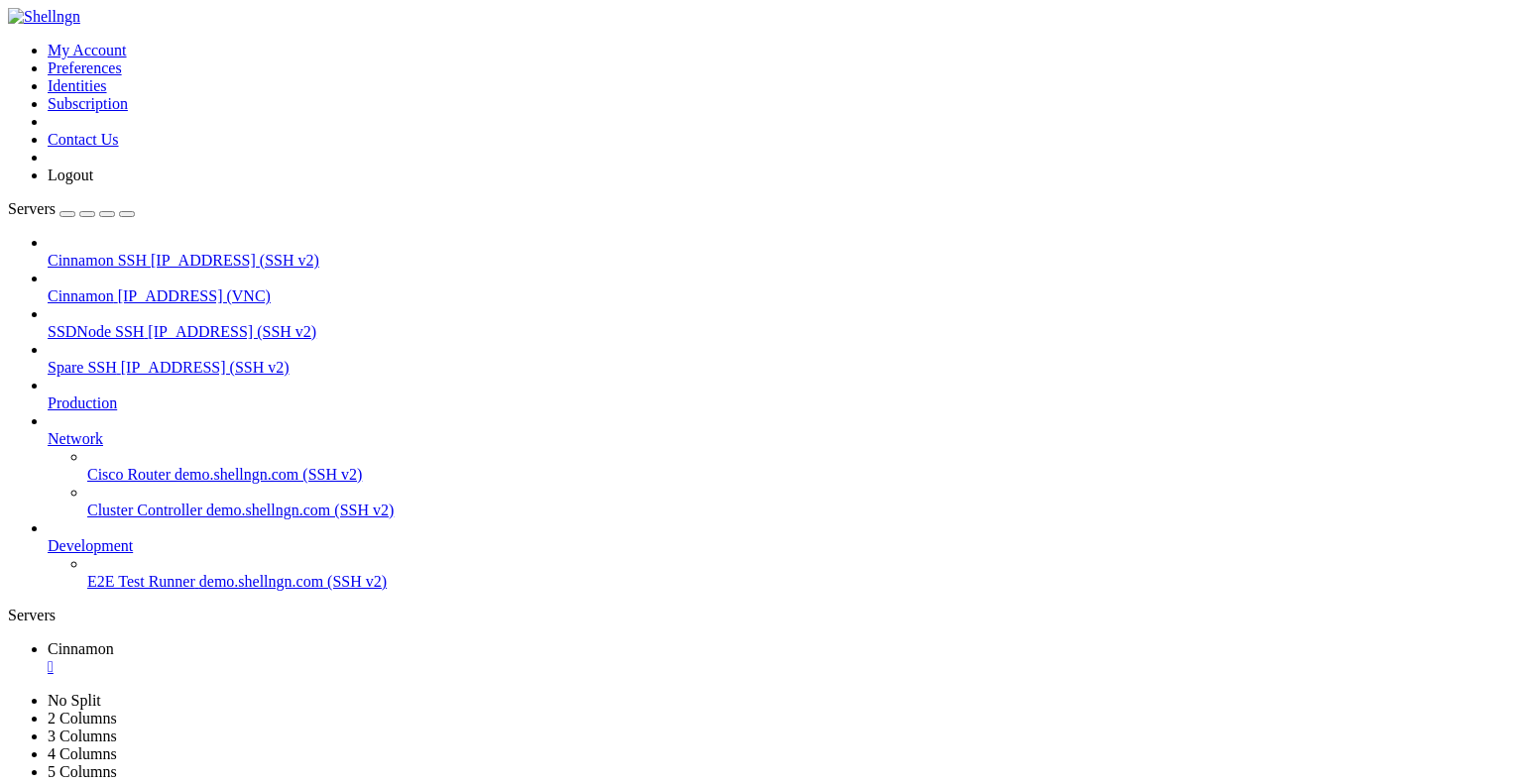 click on "" at bounding box center [781, 667] 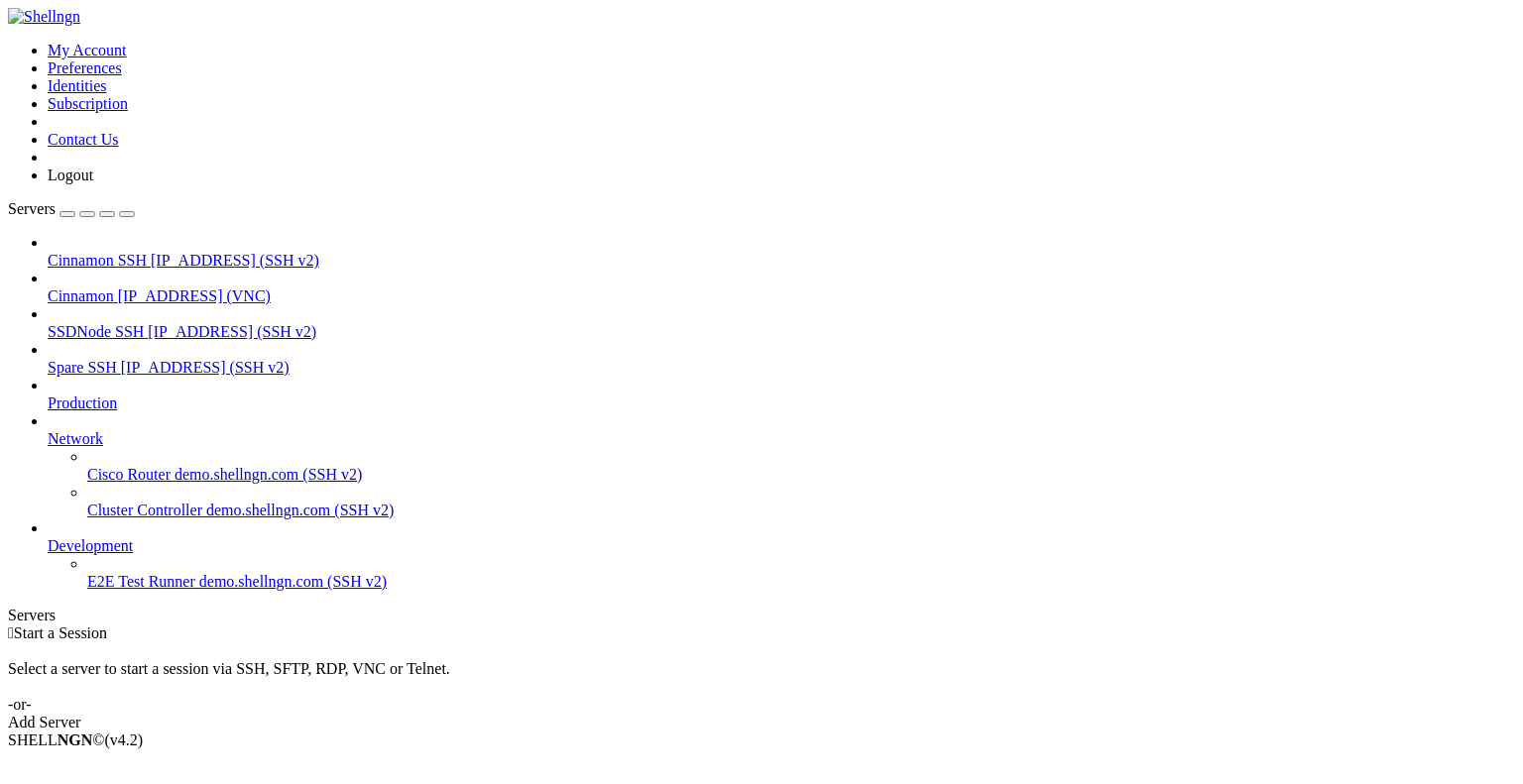 click at bounding box center (8, 42) 